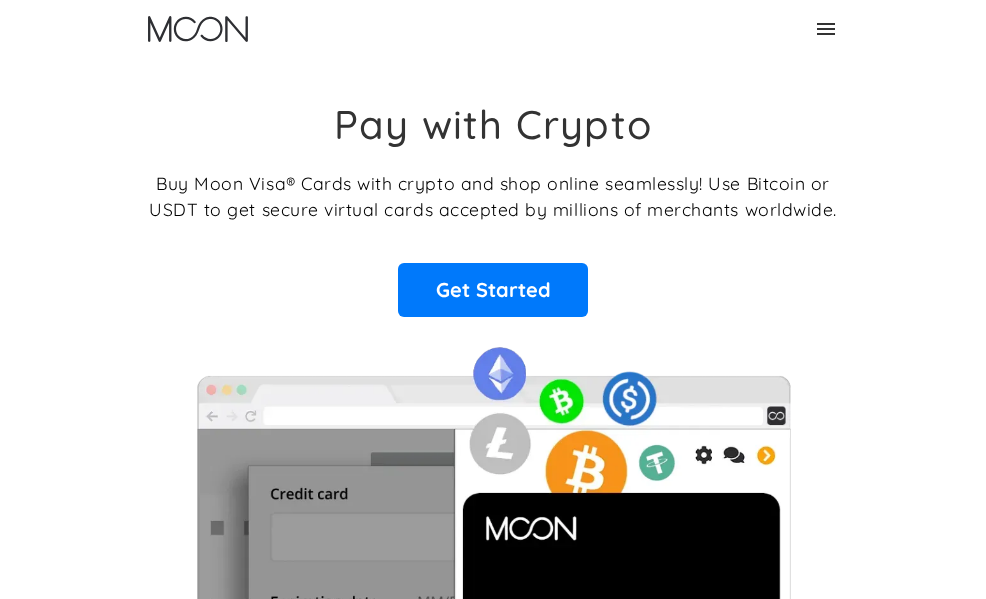 scroll, scrollTop: 0, scrollLeft: 0, axis: both 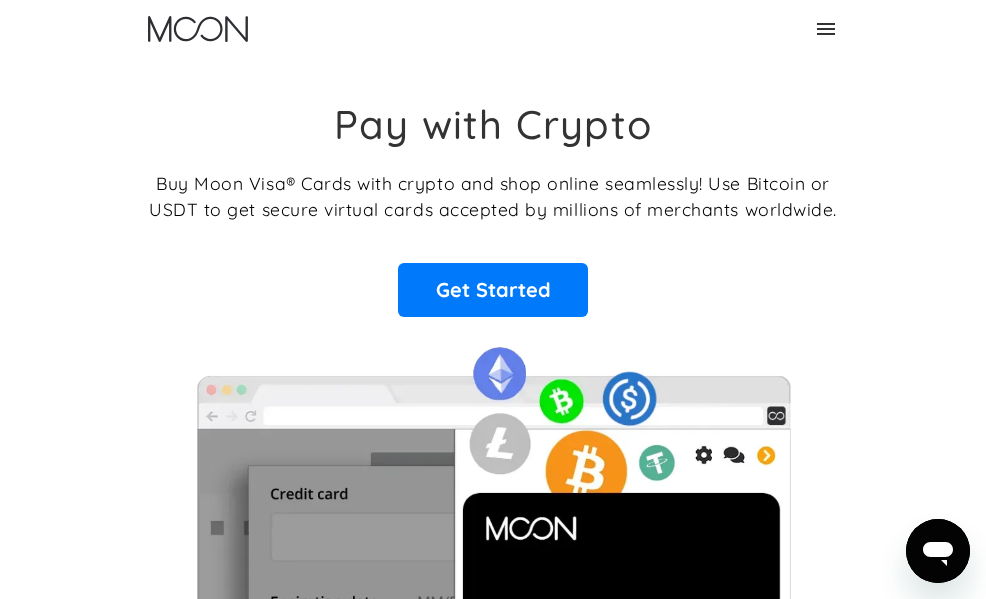 click on "Log In" at bounding box center (0, 0) 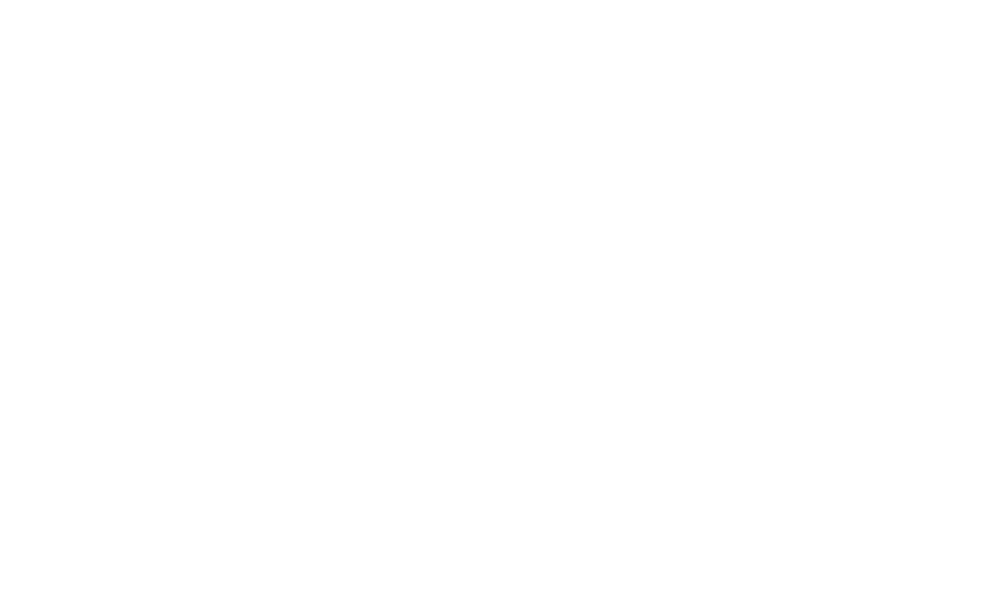 scroll, scrollTop: 0, scrollLeft: 0, axis: both 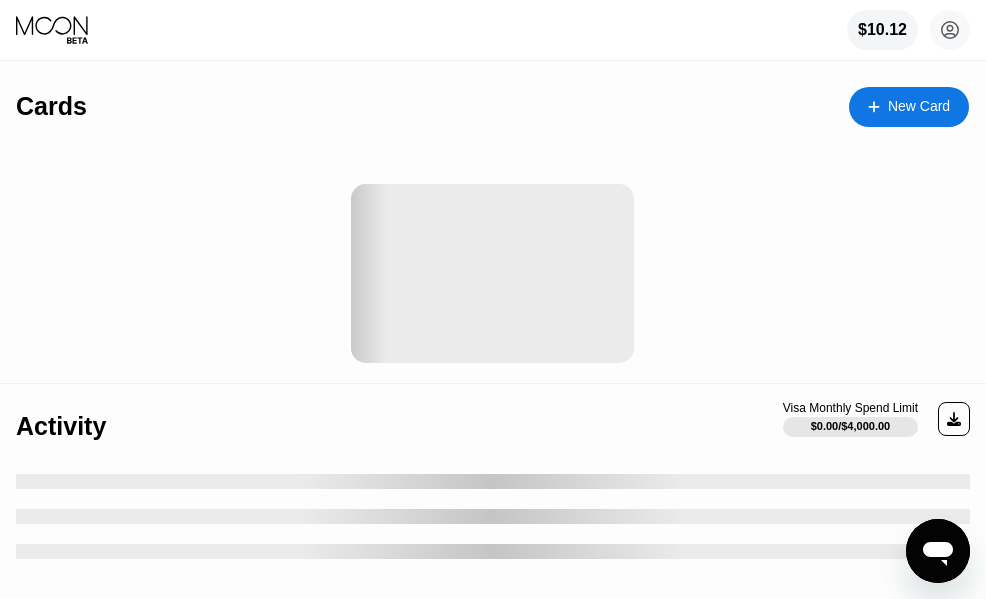 click on "New Card" at bounding box center [919, 106] 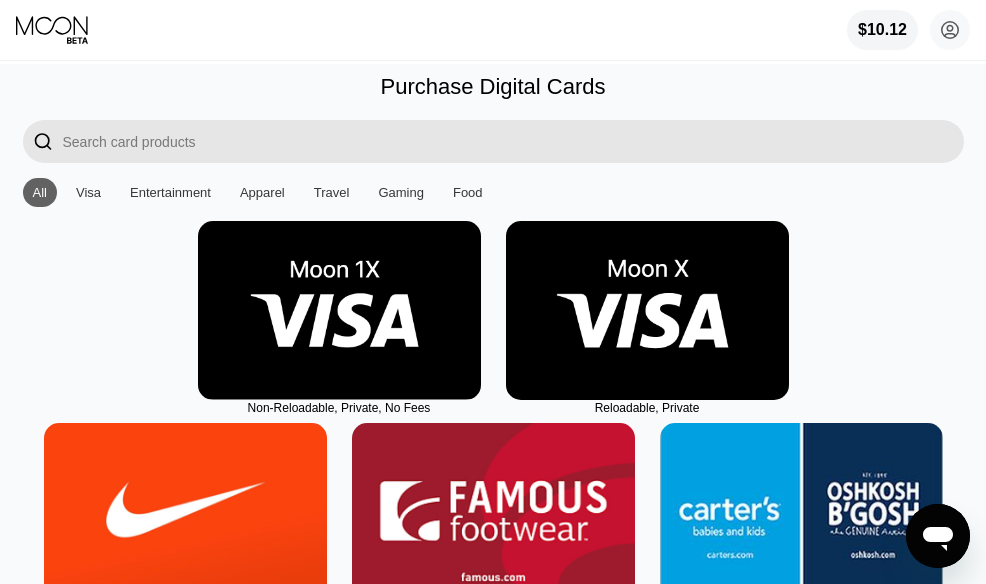 click at bounding box center (647, 310) 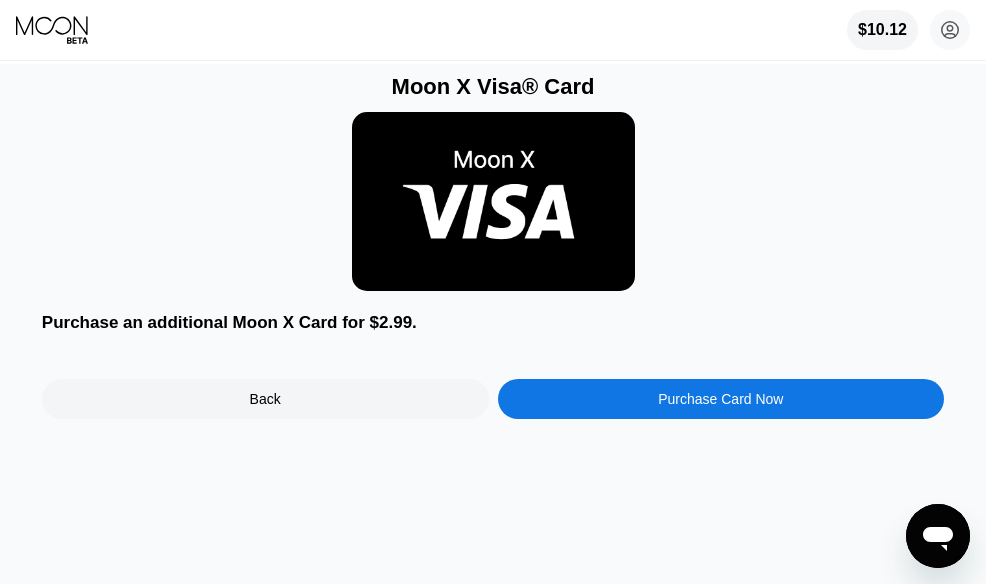 click on "Purchase an additional Moon X Card for $2.99. Back Purchase Card Now" at bounding box center (493, 361) 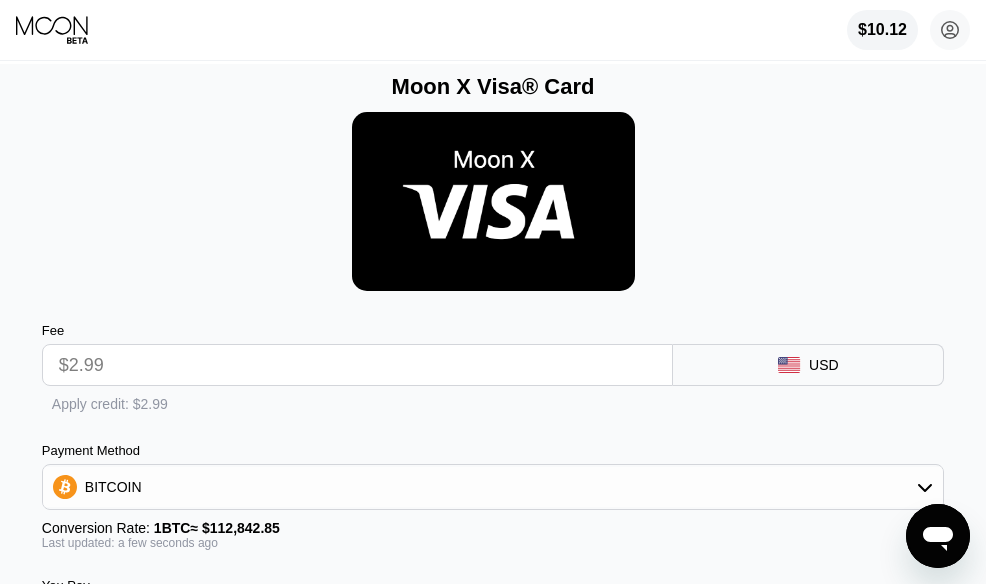 scroll, scrollTop: 100, scrollLeft: 0, axis: vertical 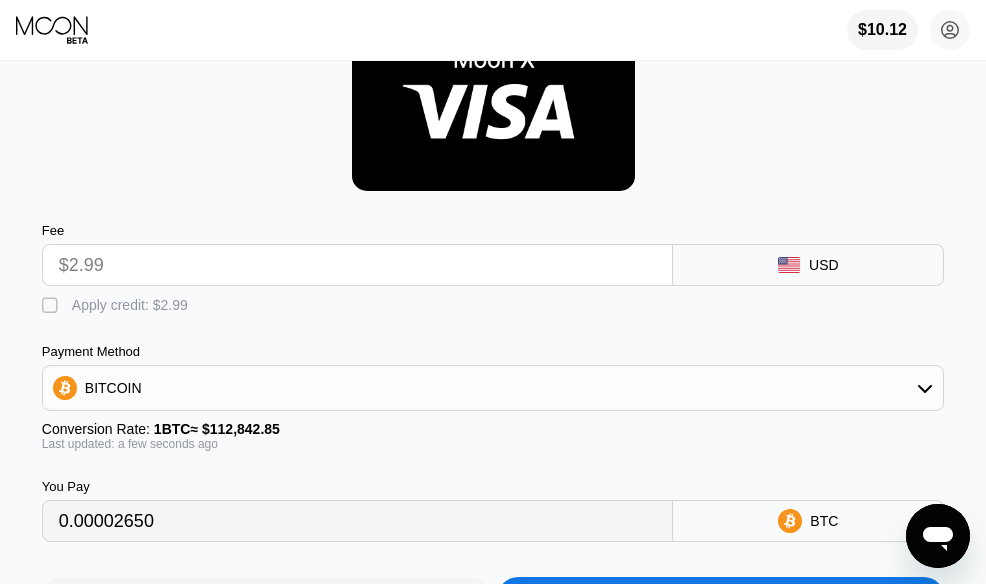 click on "Apply credit: $2.99" at bounding box center (130, 305) 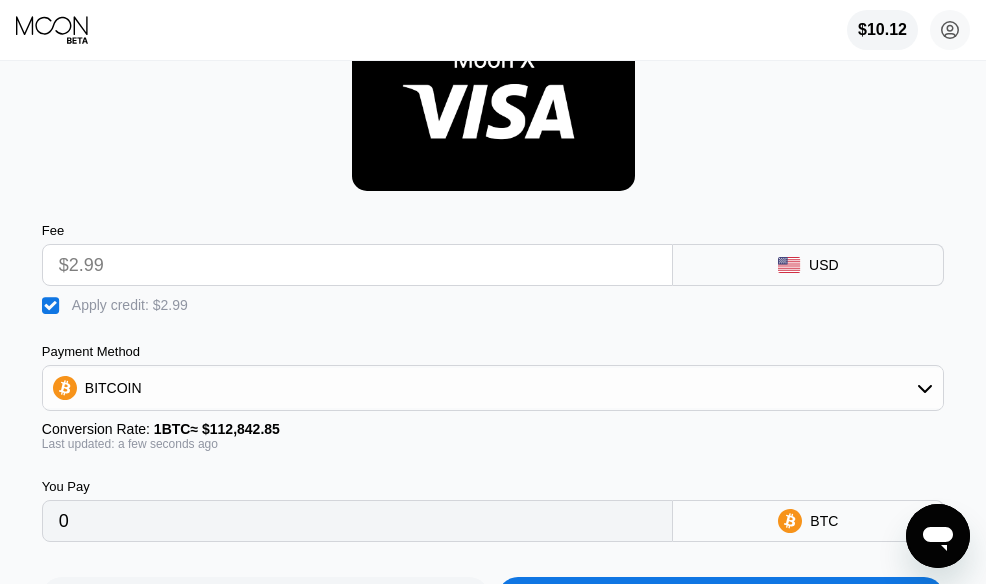 type on "0" 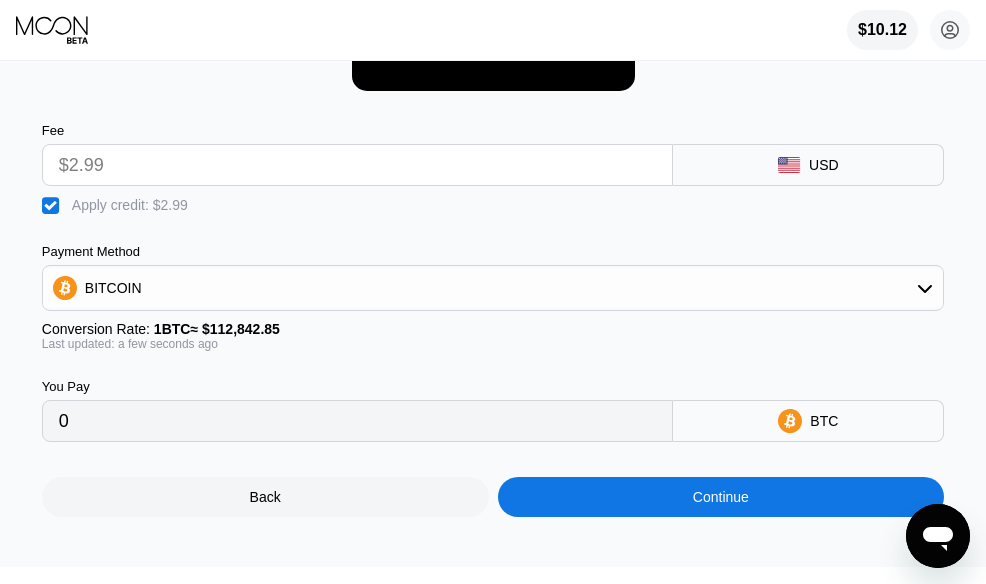 click on "Continue" at bounding box center [721, 497] 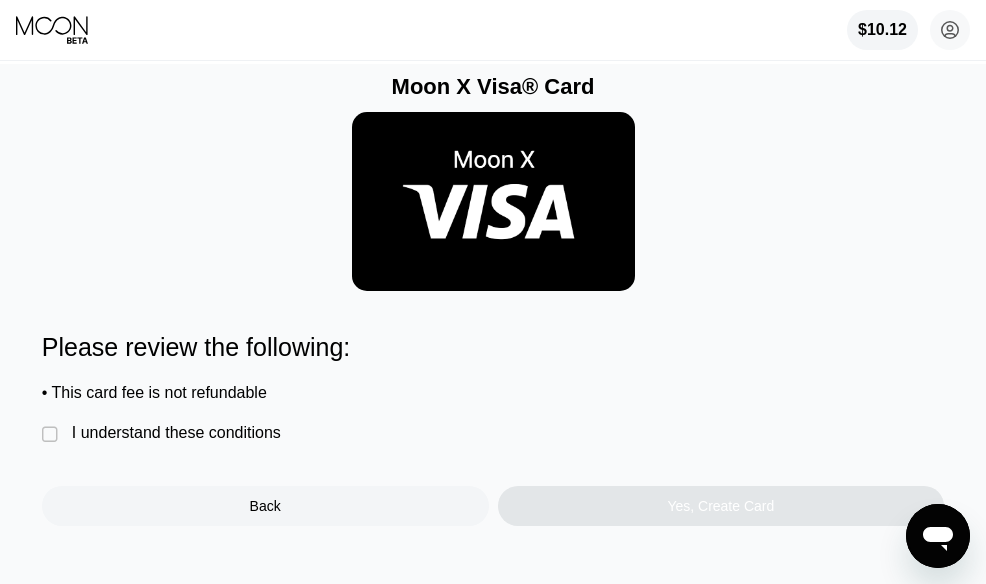 scroll, scrollTop: 100, scrollLeft: 0, axis: vertical 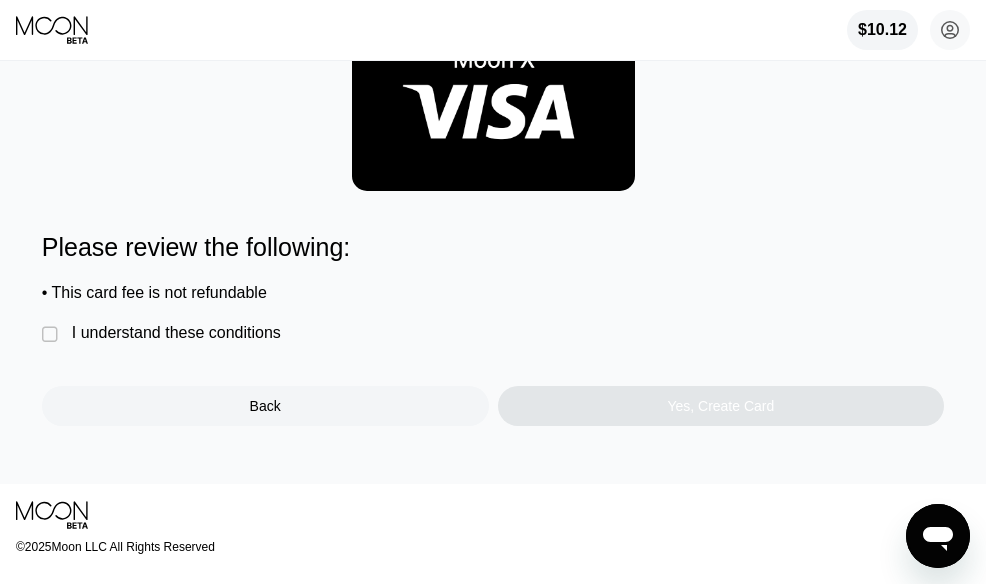 click on "Please review the following: • This card fee is not refundable  I understand these conditions Back Yes, Create Card" at bounding box center (493, 329) 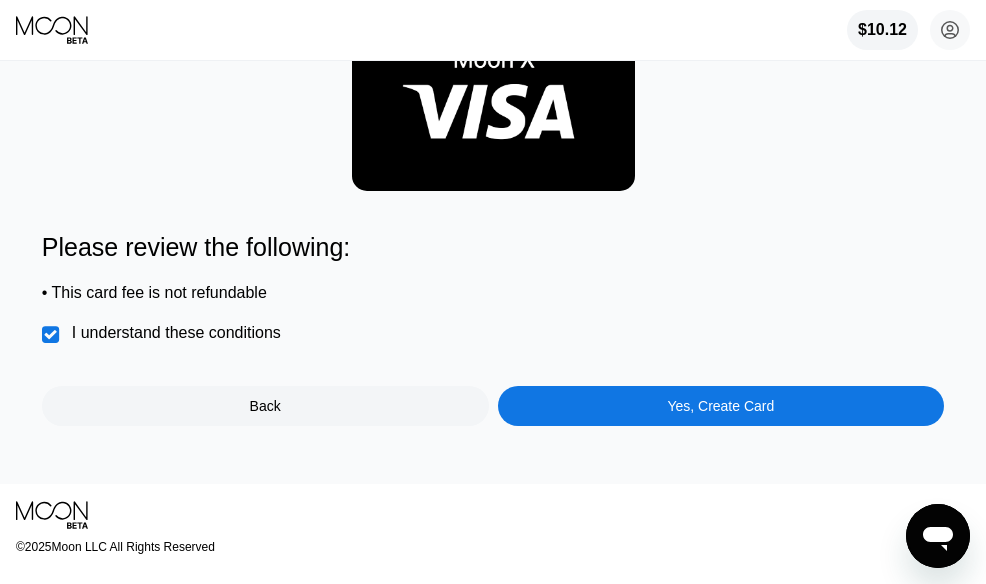 drag, startPoint x: 576, startPoint y: 389, endPoint x: 603, endPoint y: 410, distance: 34.20526 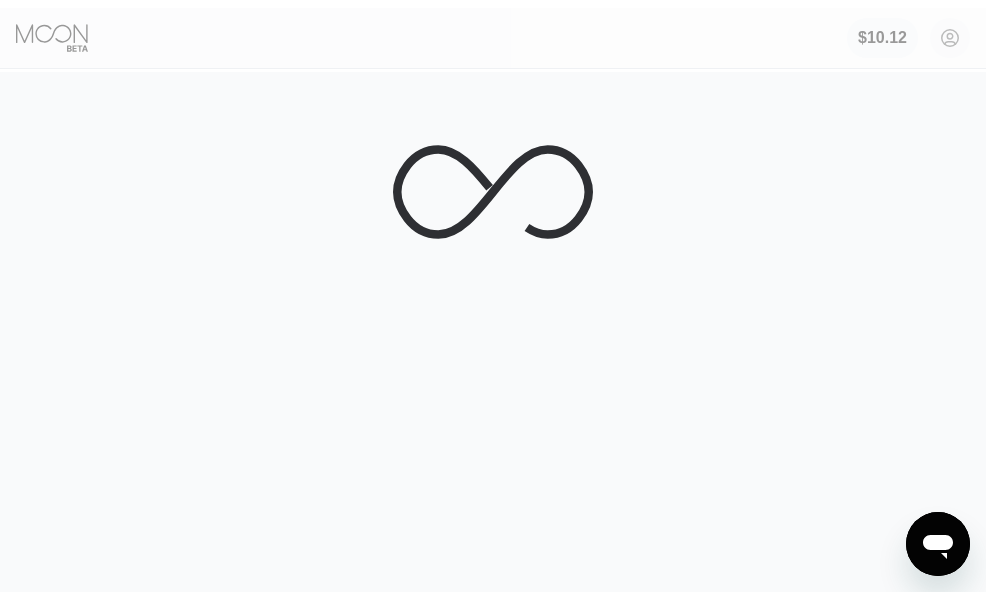 scroll, scrollTop: 0, scrollLeft: 0, axis: both 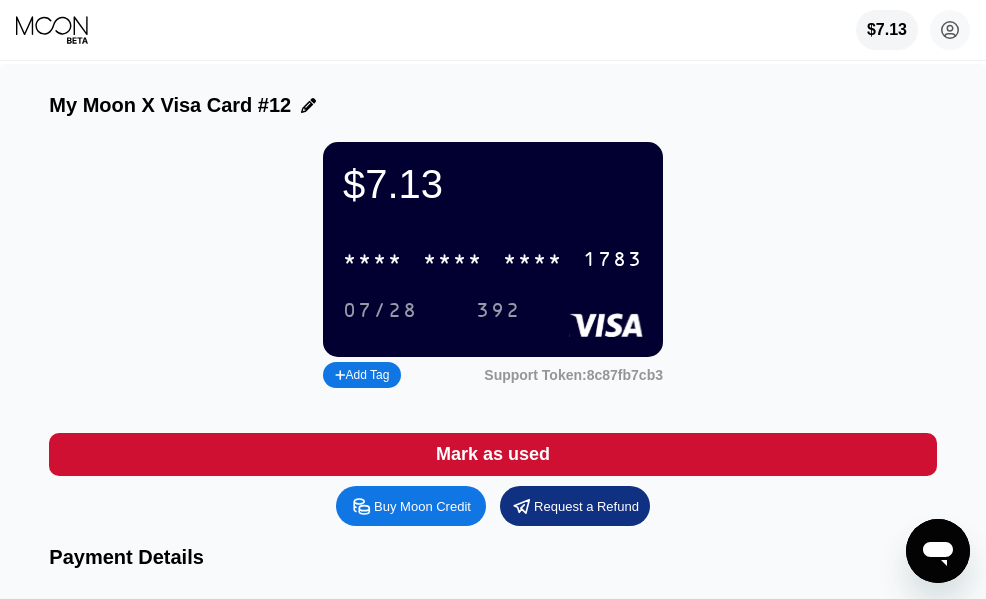 click on "* * * *" at bounding box center (453, 260) 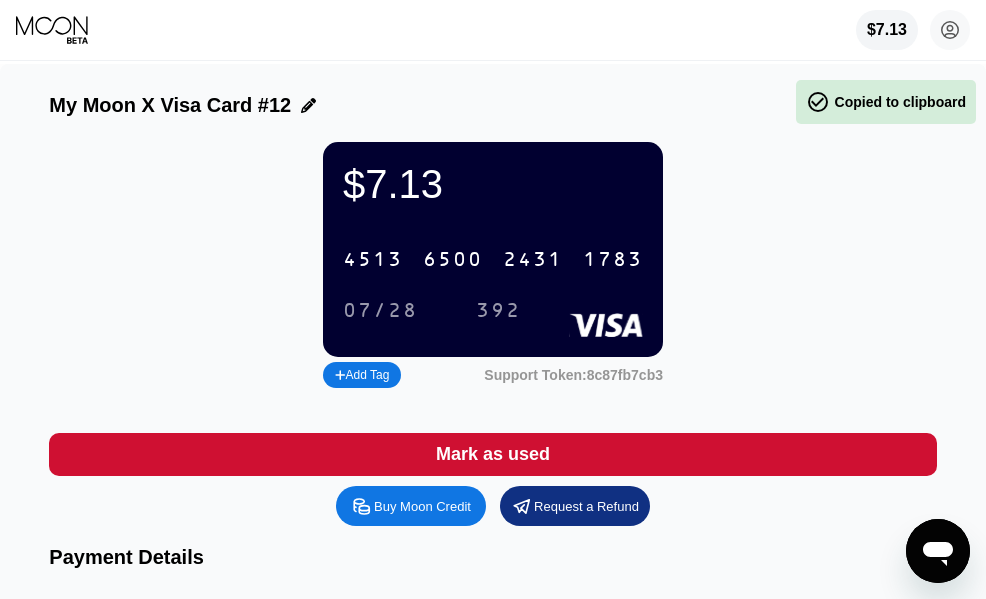 click on "$7.13 [CREDIT CARD] 07/28 [CVV] Add Tag Support Token: [TOKEN]" at bounding box center [492, 267] 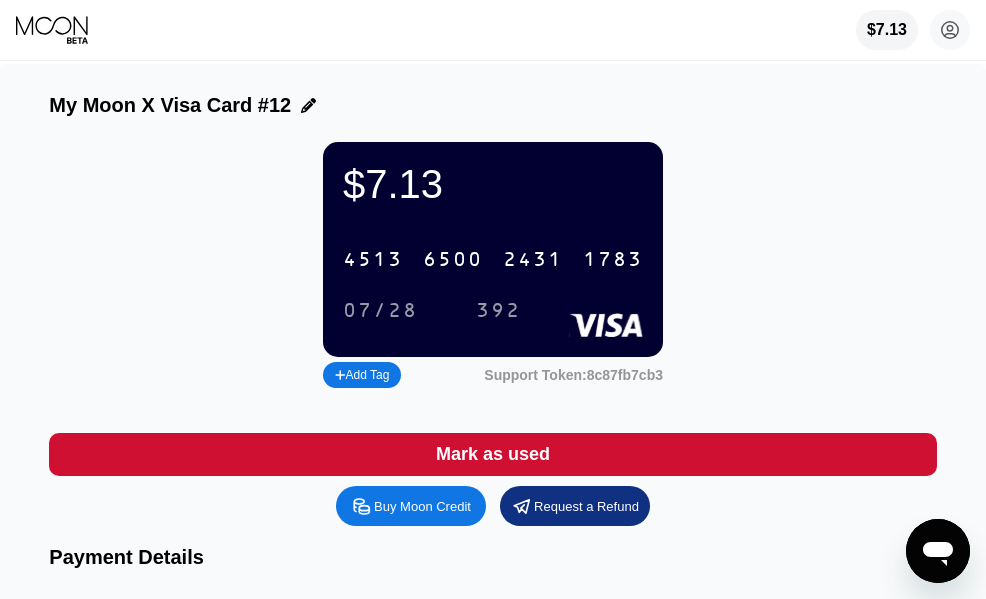 click on "07/28" at bounding box center (380, 311) 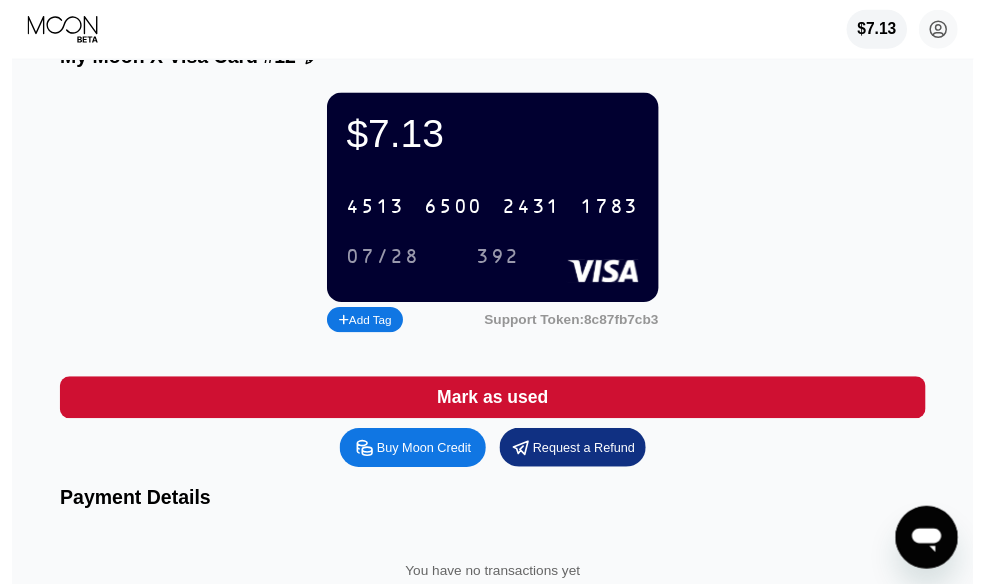 scroll, scrollTop: 0, scrollLeft: 0, axis: both 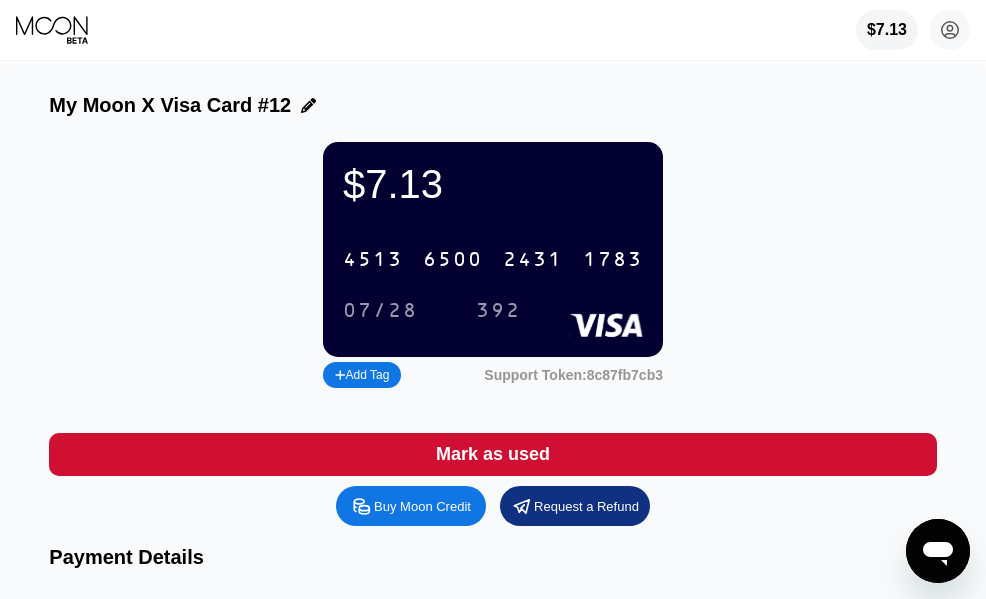 click 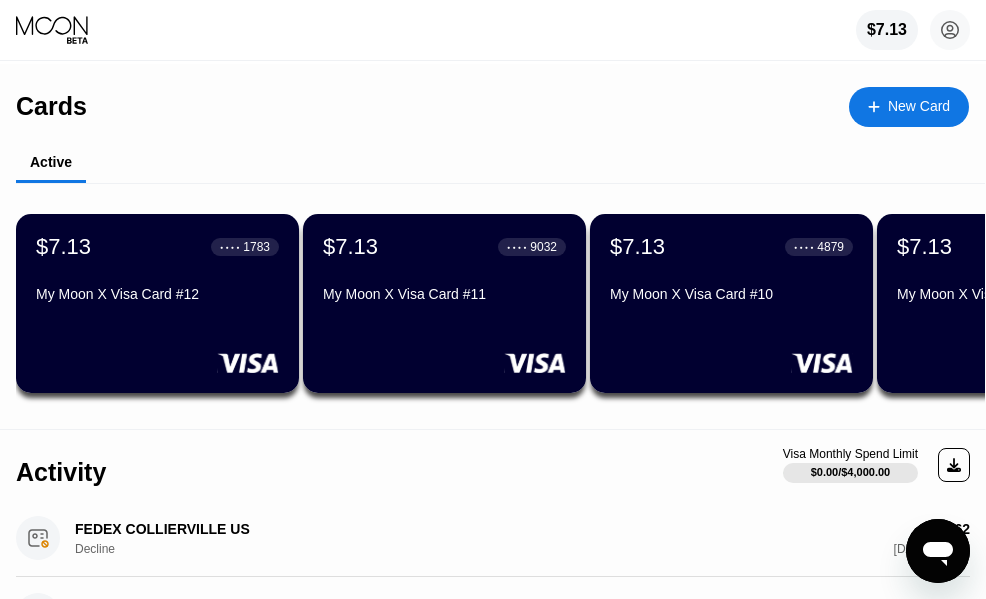 click on "New Card" at bounding box center (919, 106) 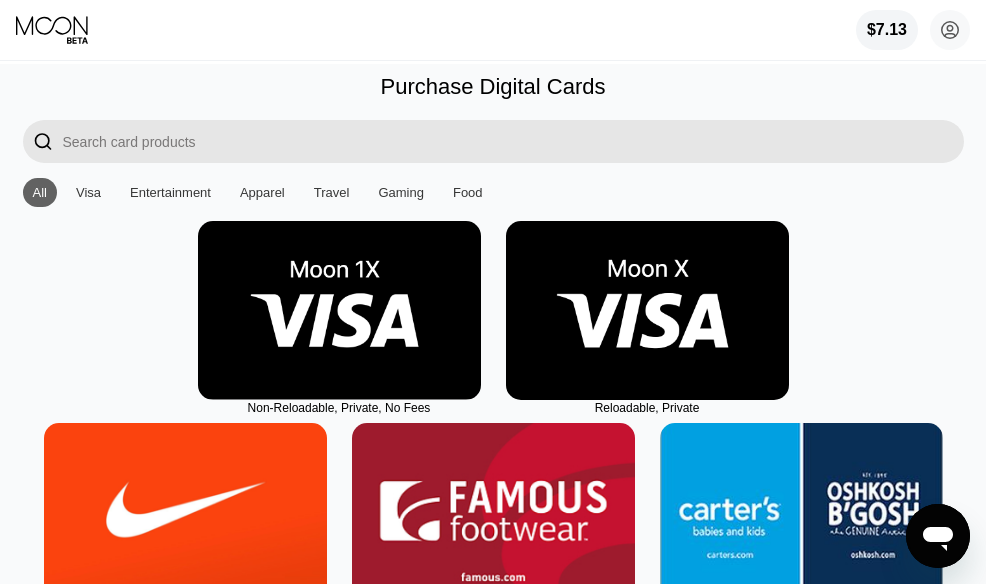 click at bounding box center (647, 310) 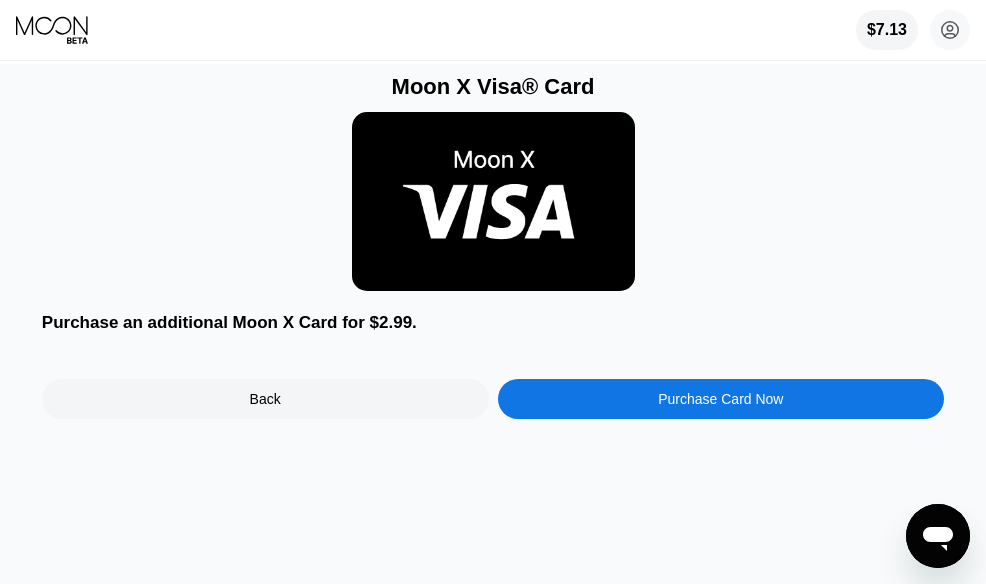 click on "Purchase Card Now" at bounding box center (721, 399) 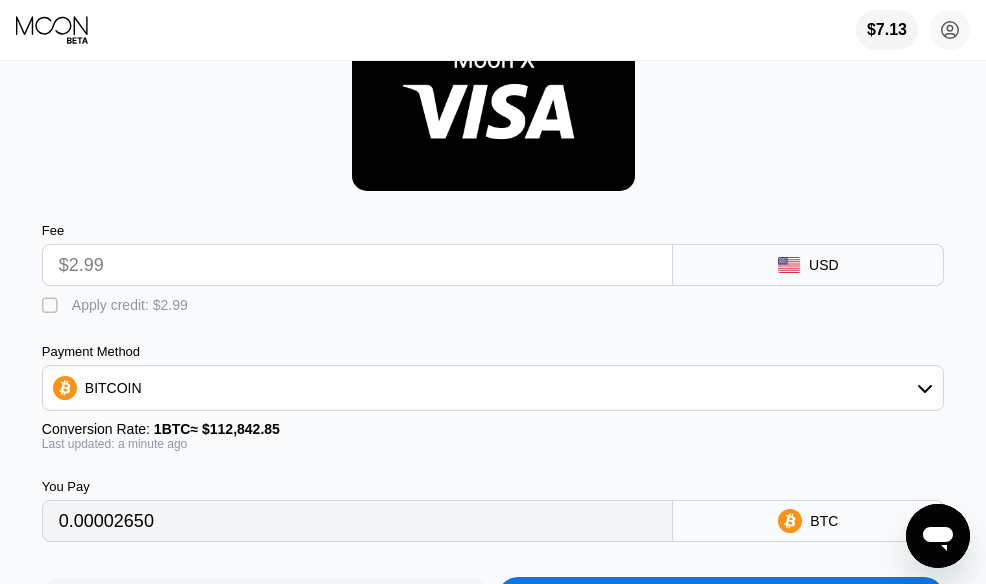 click on "Apply credit: $2.99" at bounding box center (130, 305) 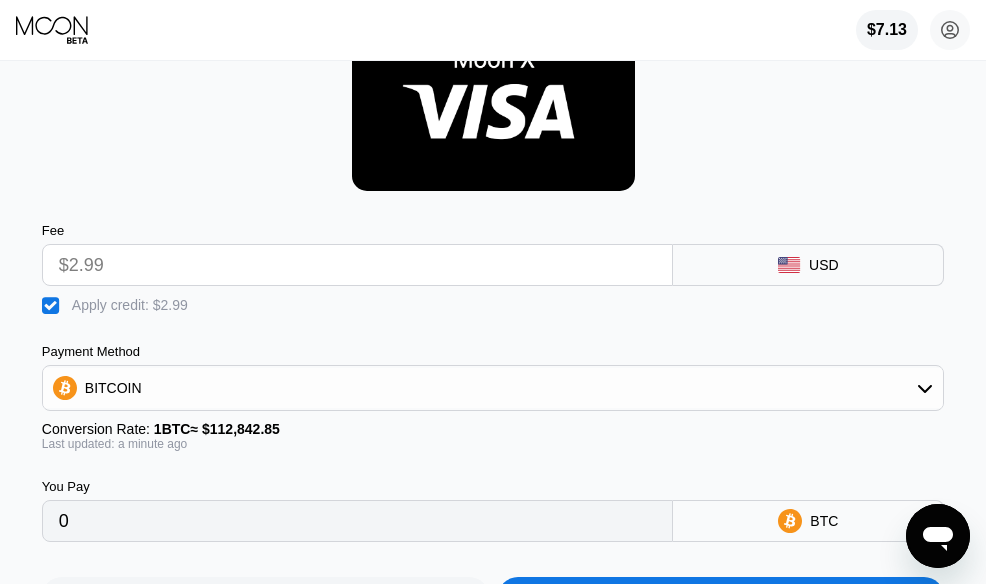 scroll, scrollTop: 200, scrollLeft: 0, axis: vertical 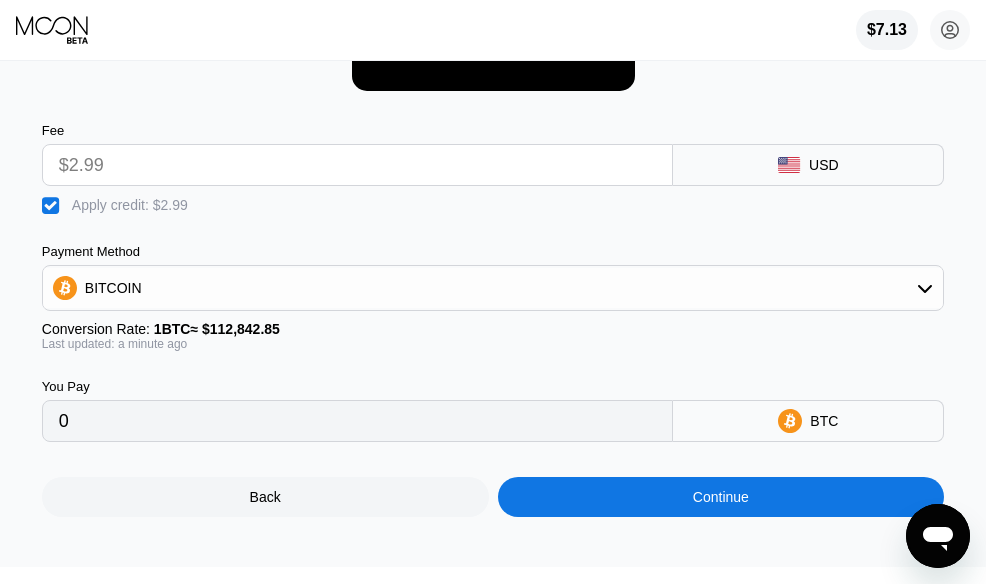 click on "Continue" at bounding box center (721, 497) 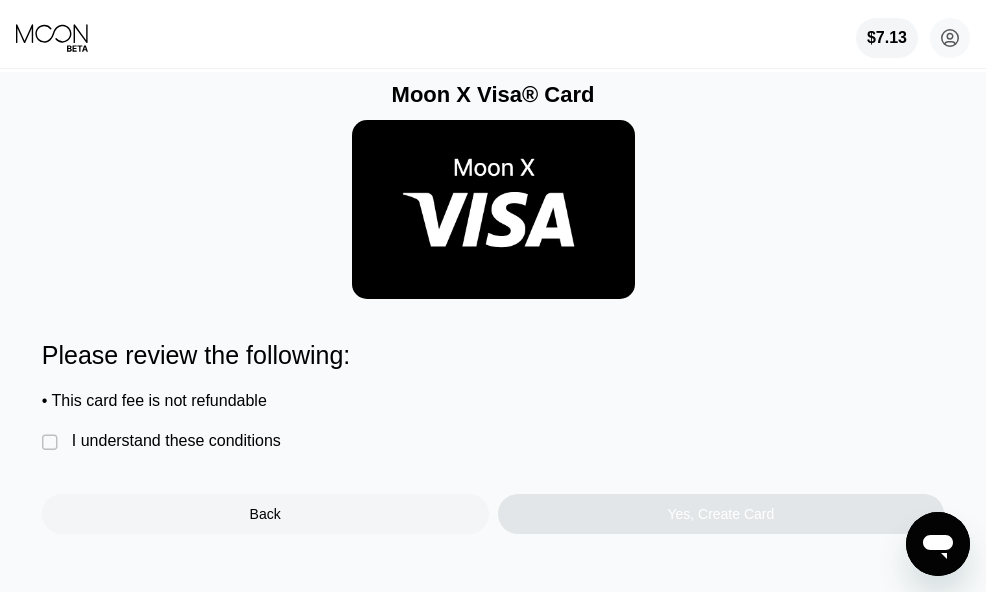 scroll, scrollTop: 0, scrollLeft: 0, axis: both 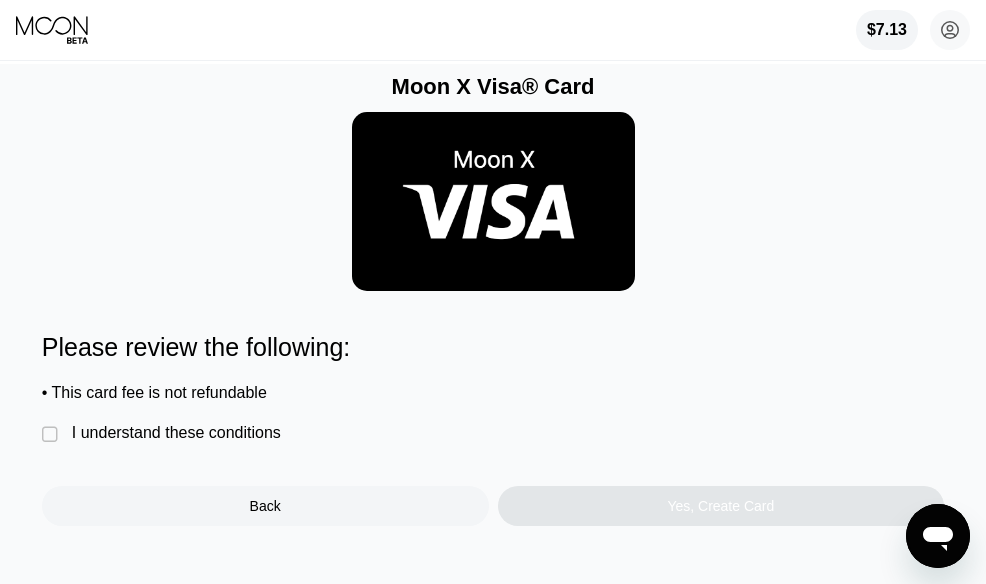 click on "I understand these conditions" at bounding box center (176, 433) 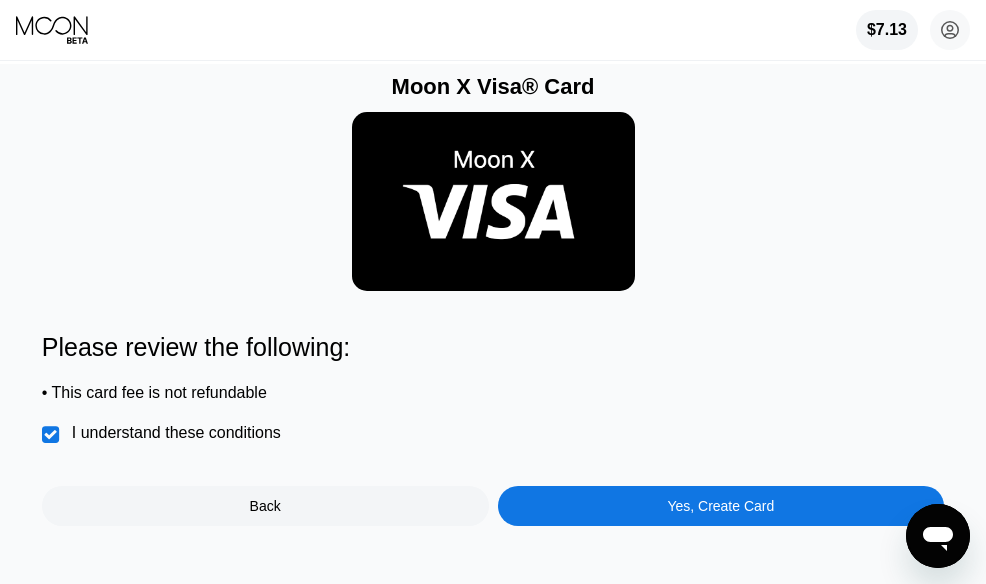 click on "Yes, Create Card" at bounding box center (721, 506) 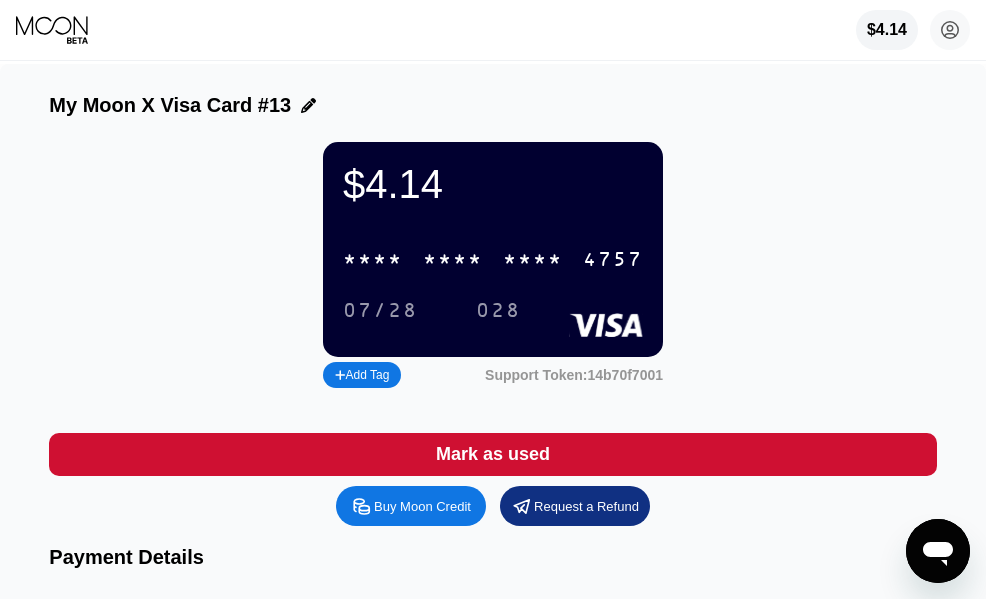 click on "* * * *" at bounding box center [453, 260] 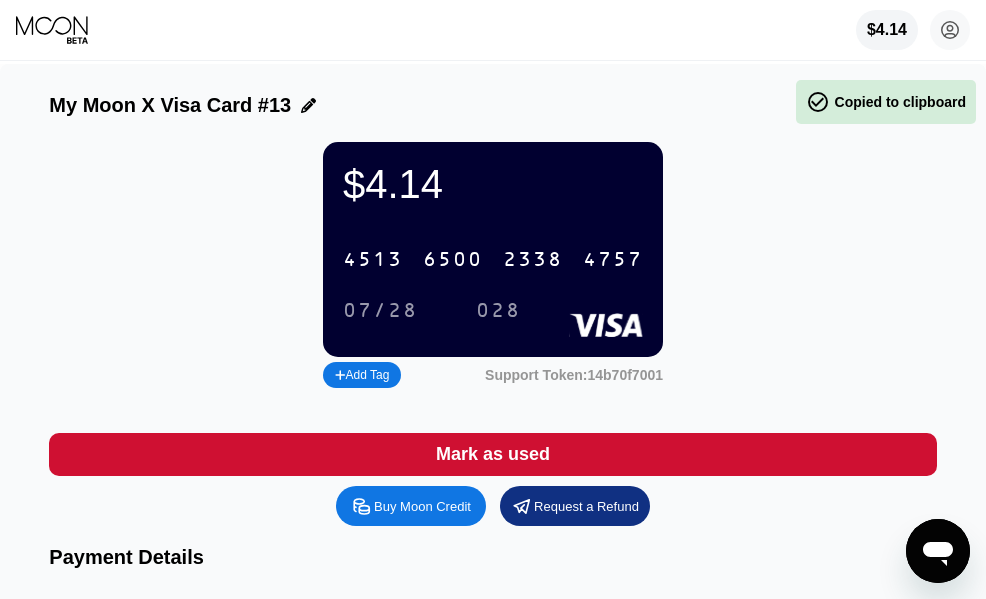 scroll, scrollTop: 200, scrollLeft: 0, axis: vertical 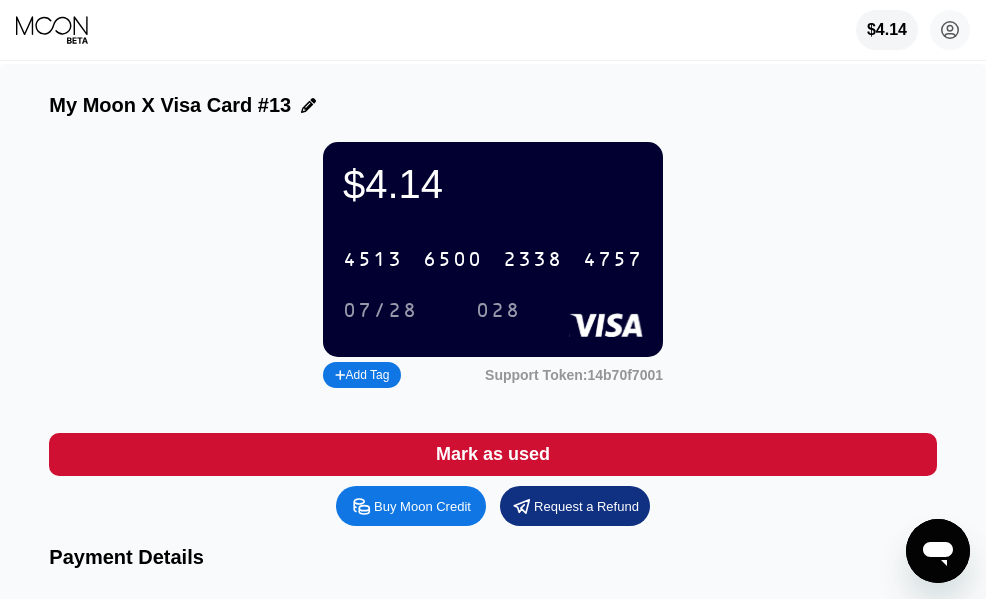 click on "07/28" at bounding box center [380, 311] 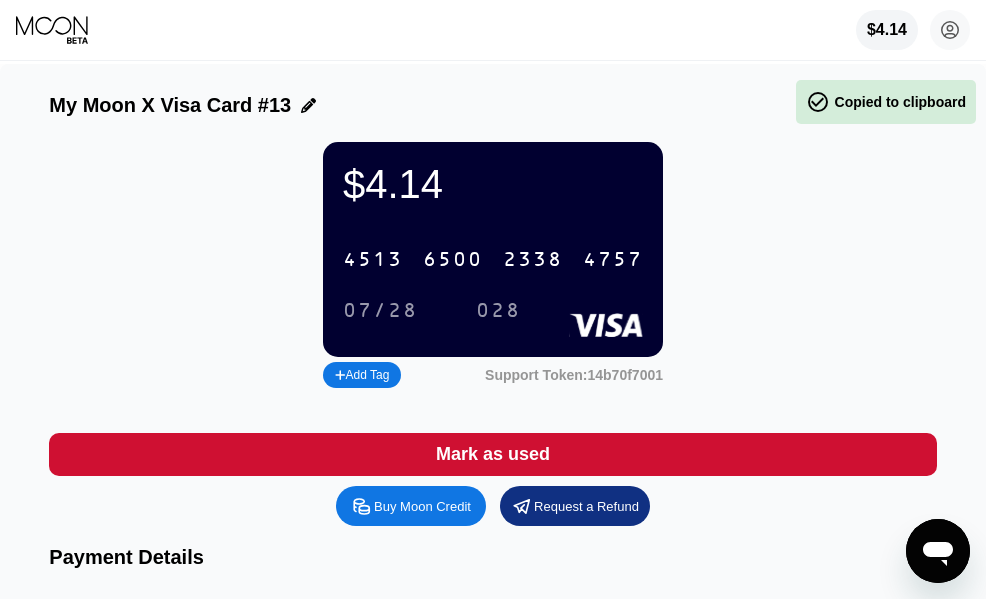 click on "$4.14 [CREDIT CARD] 07/28 [CVV] Add Tag Support Token: [TOKEN]" at bounding box center [492, 267] 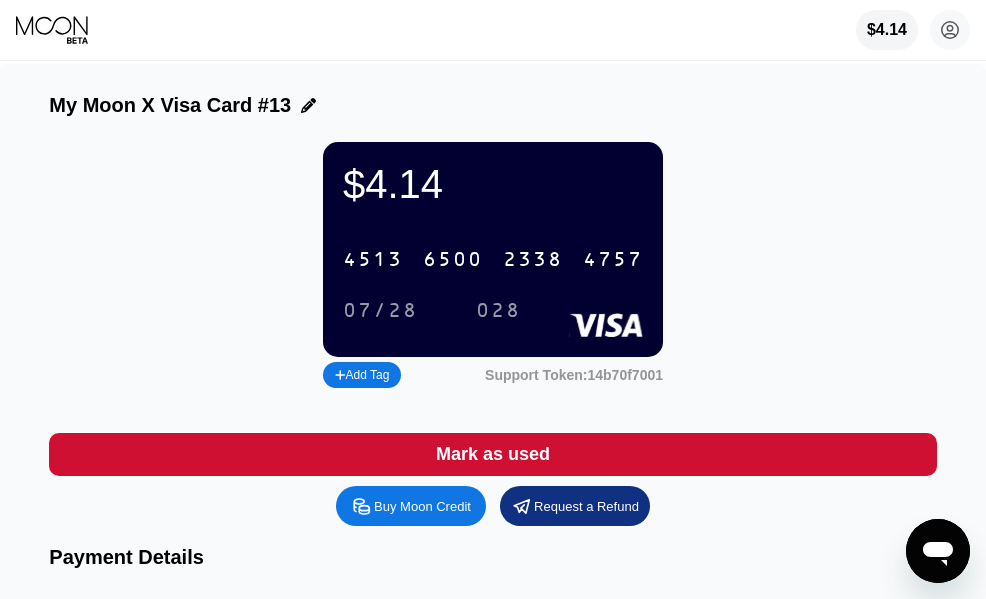 click on "028" at bounding box center (498, 311) 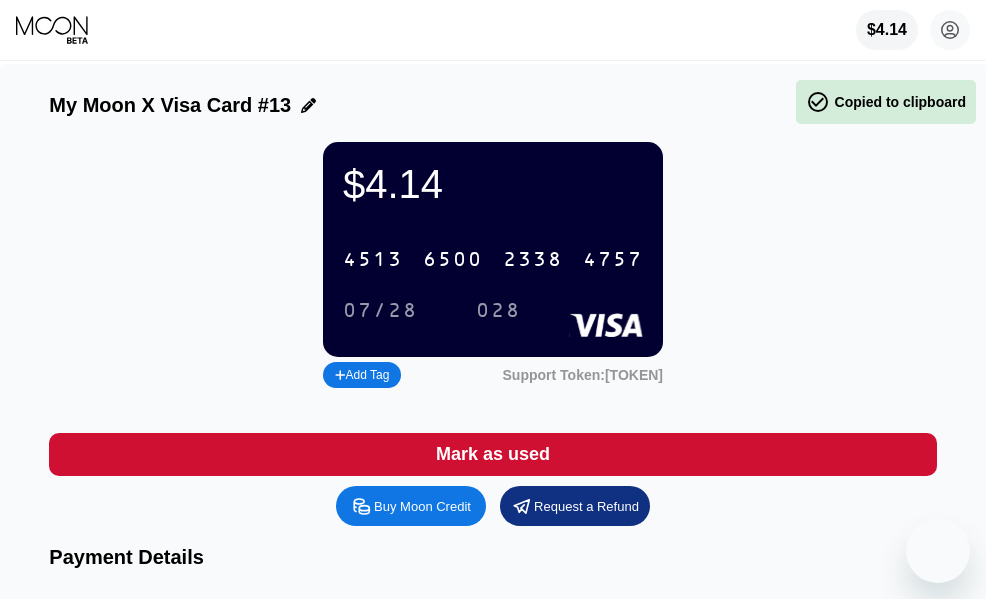 scroll, scrollTop: 0, scrollLeft: 0, axis: both 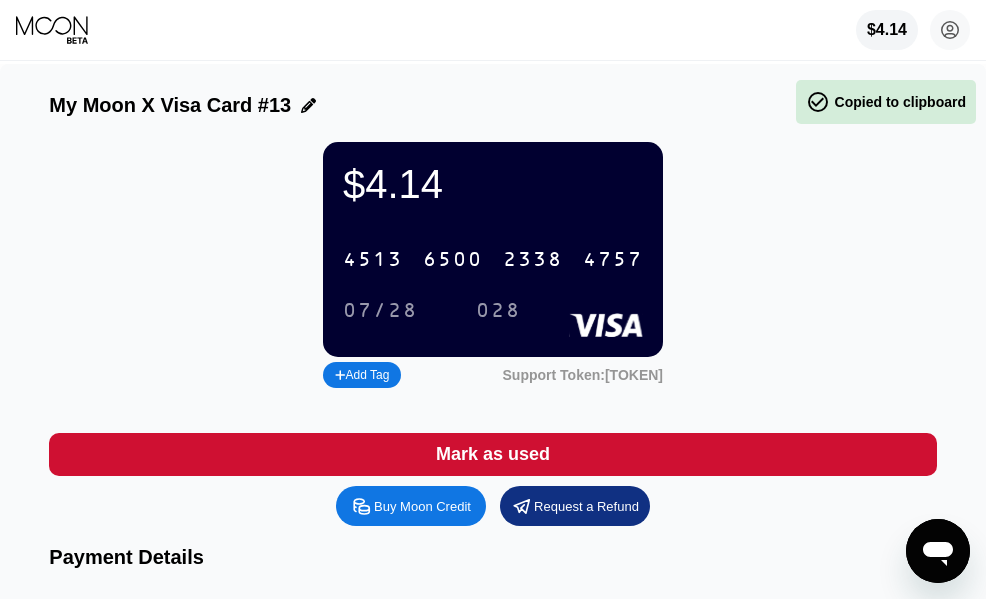 click on "My Moon X Visa Card #13 $4.14 4513 6500 2338 4757 07/28 028  Add Tag Support Token:  14b70f7001 Mark as used Buy Moon Credit Request a Refund Payment Details You have no transactions yet" at bounding box center [493, 399] 